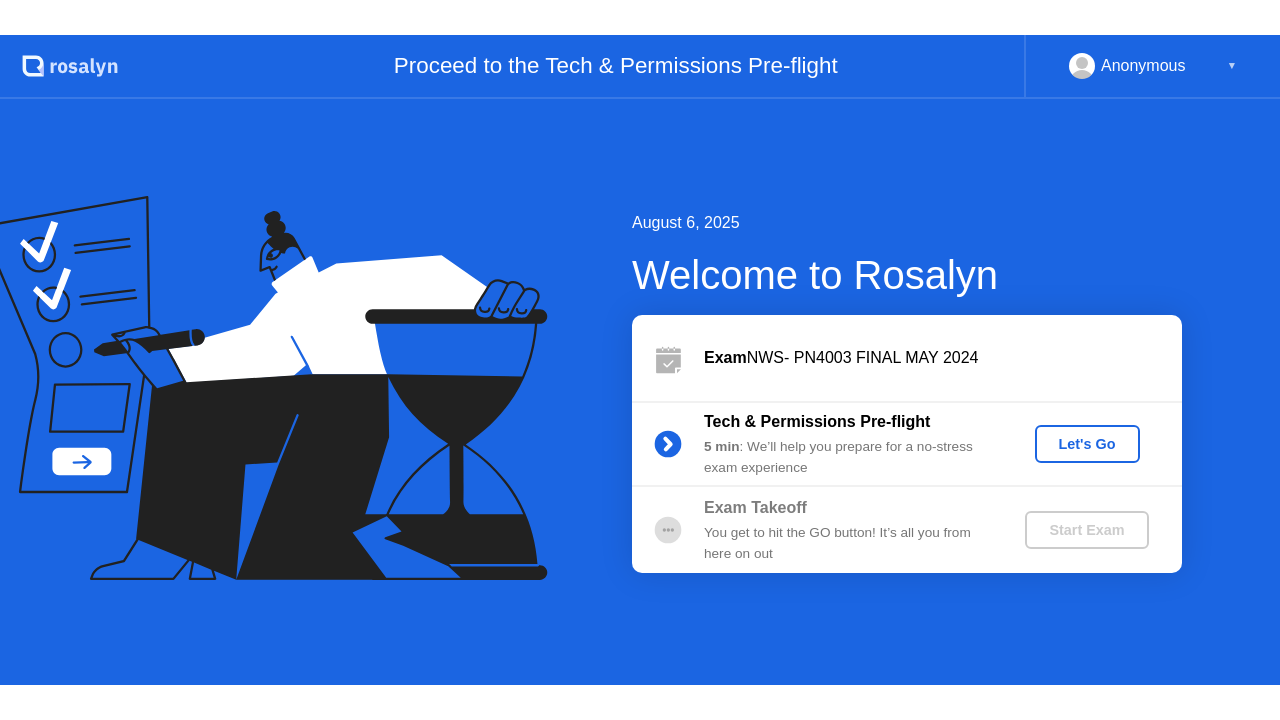 scroll, scrollTop: 0, scrollLeft: 0, axis: both 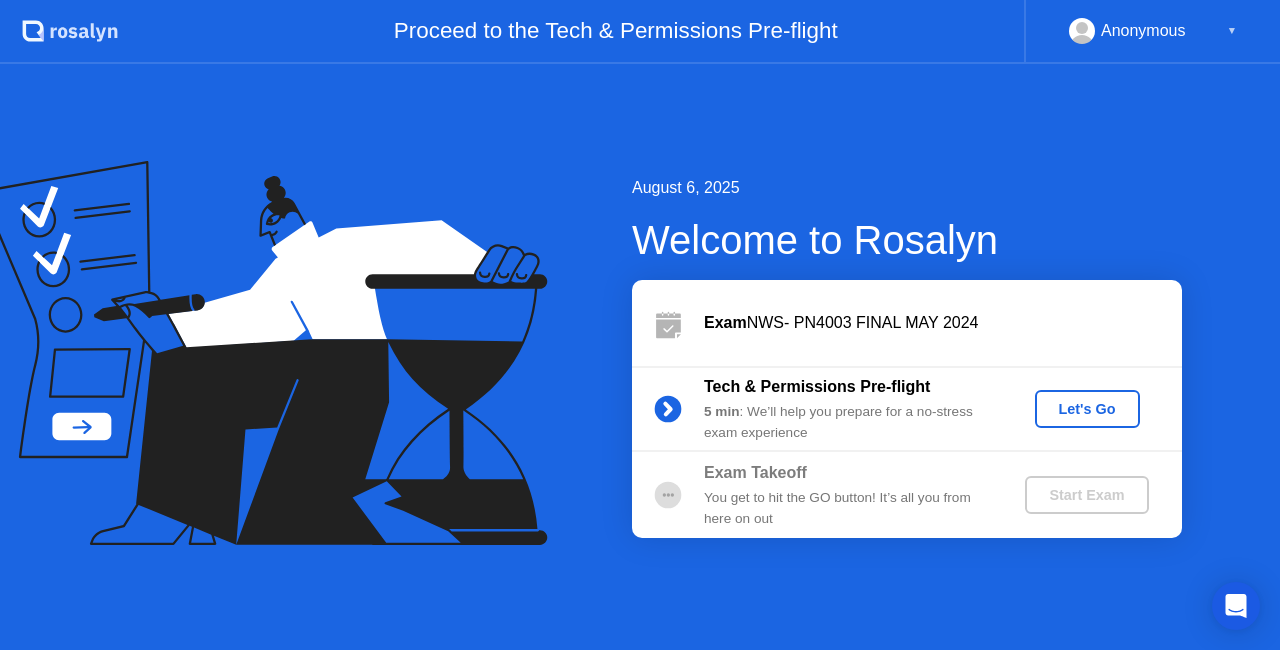 click on "Let's Go" 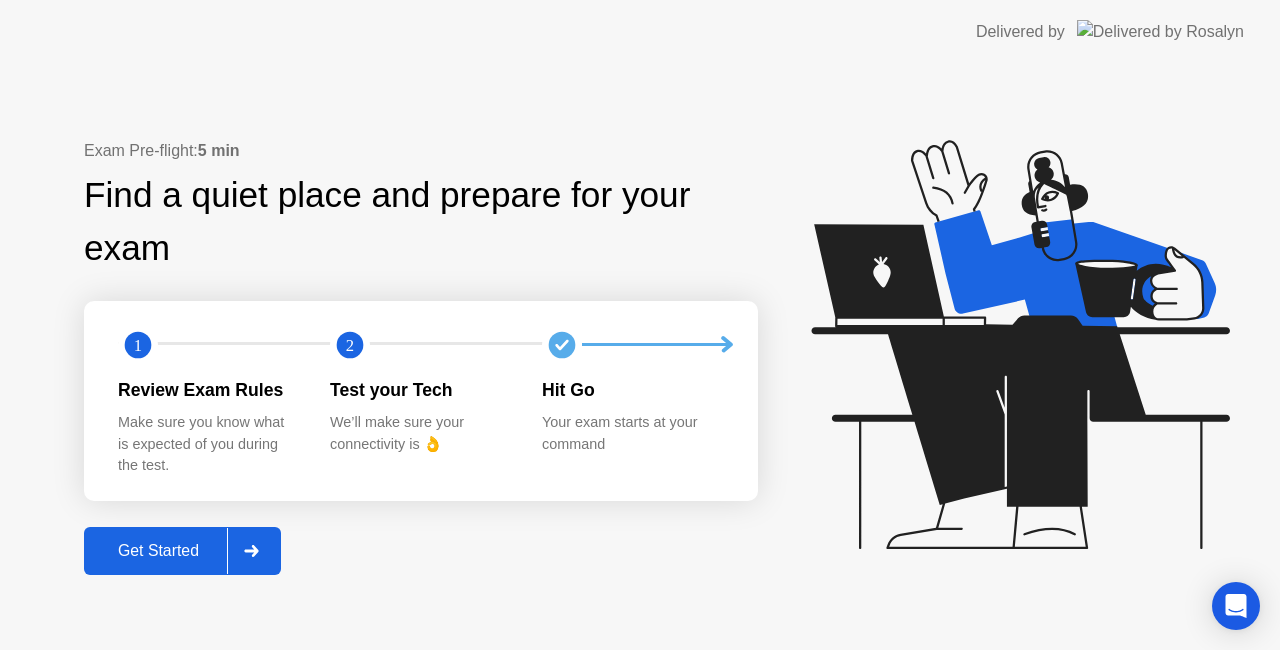 click on "Get Started" 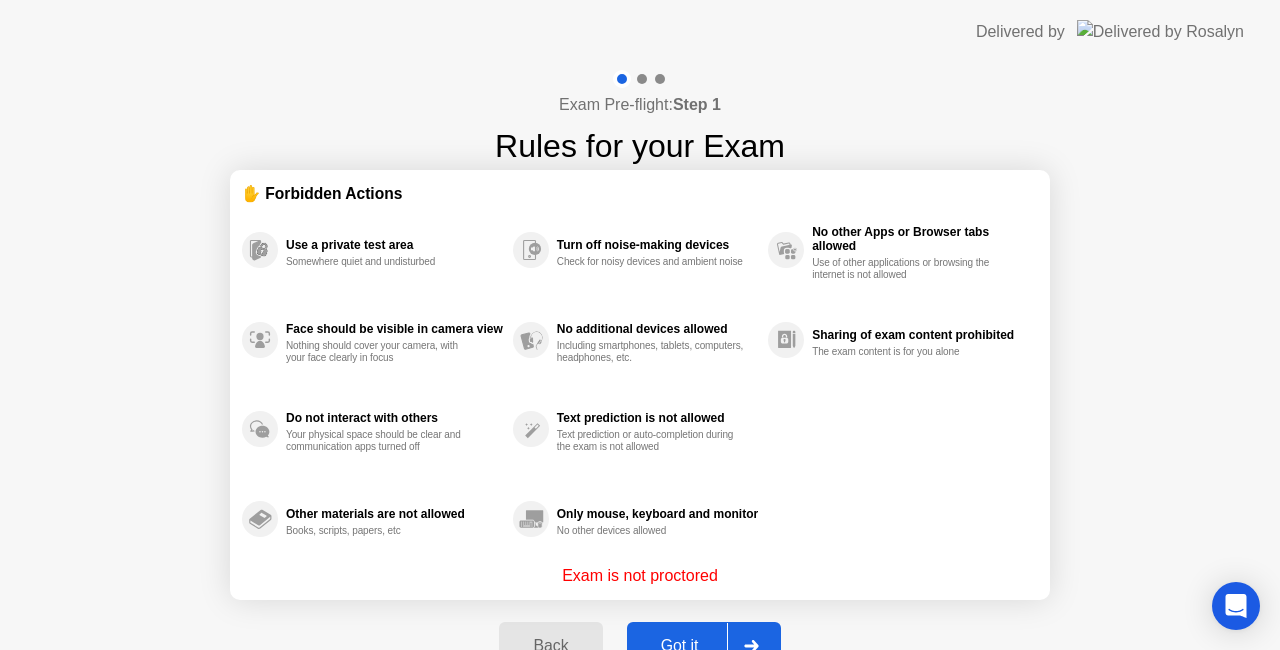 click on "Got it" 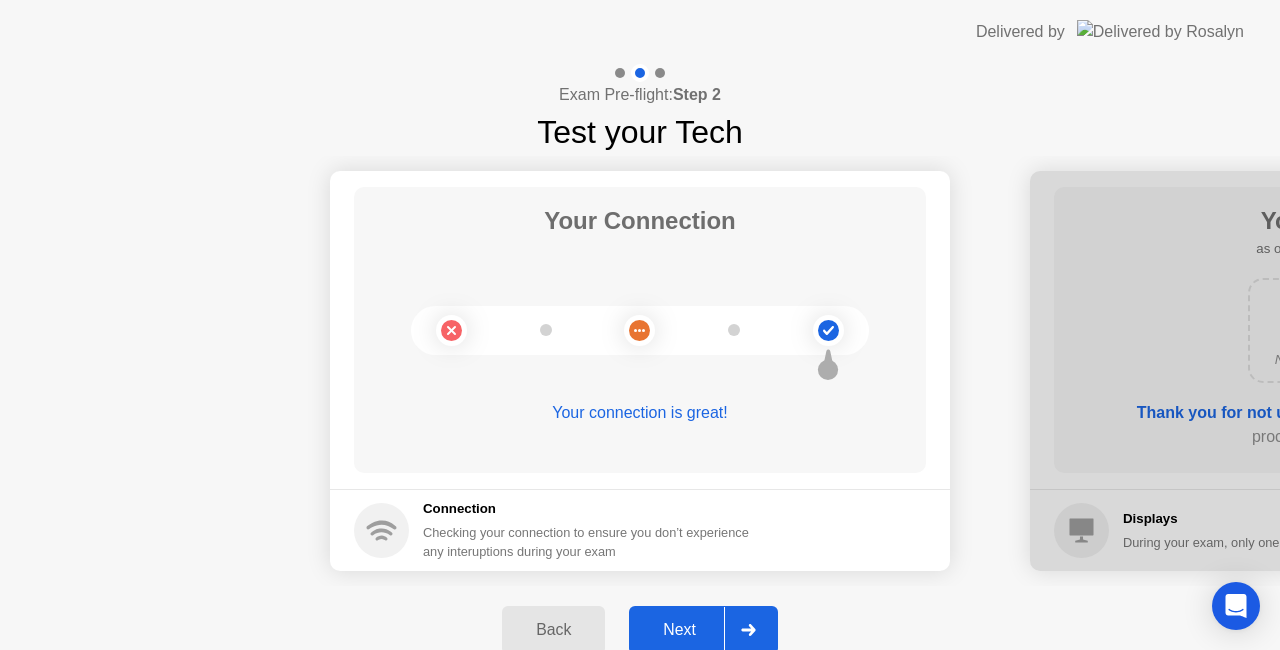 click on "Next" 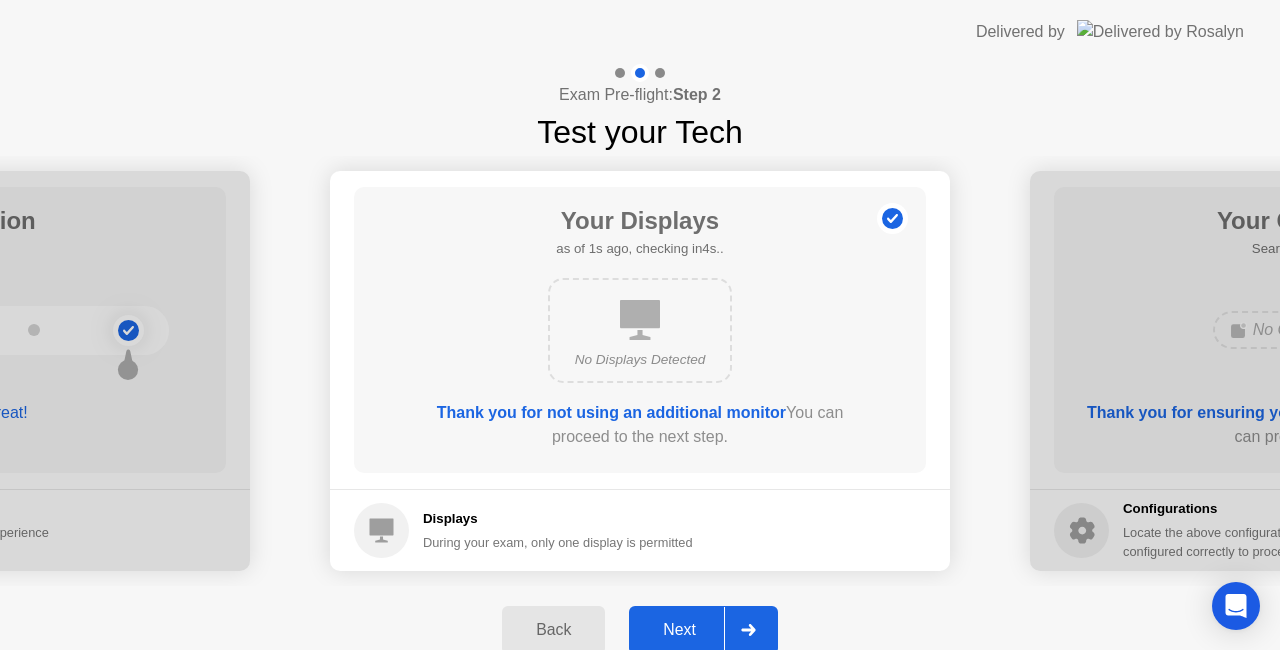 click on "Next" 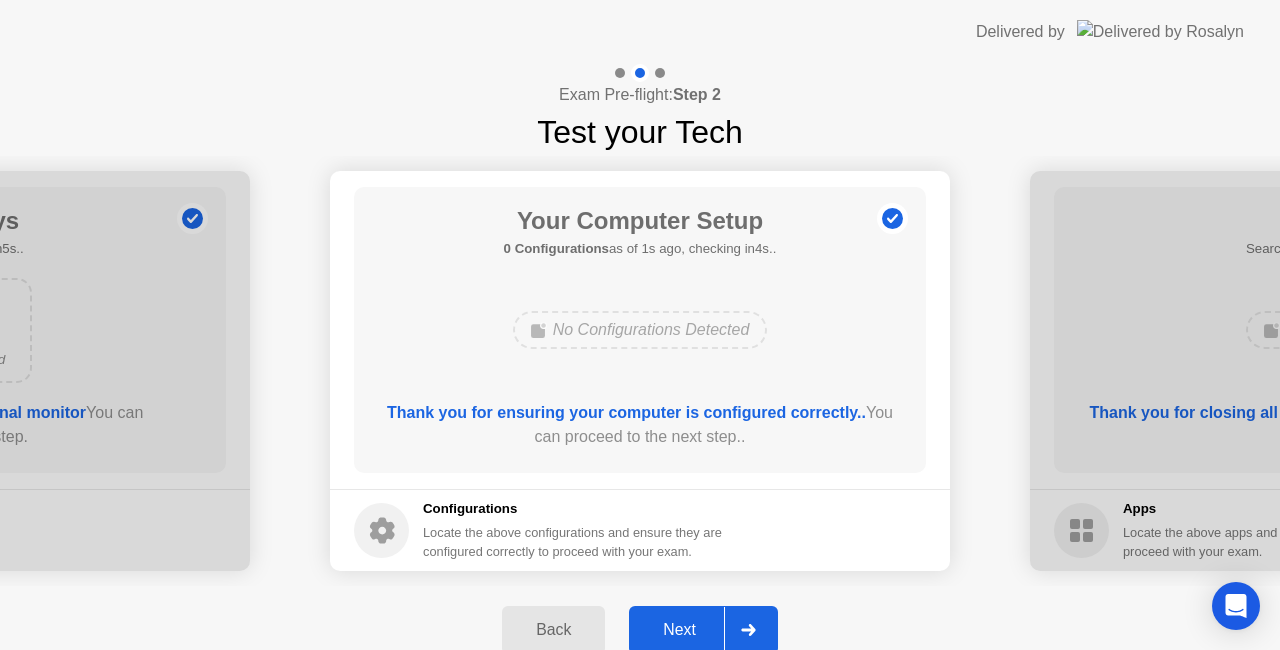 click on "Next" 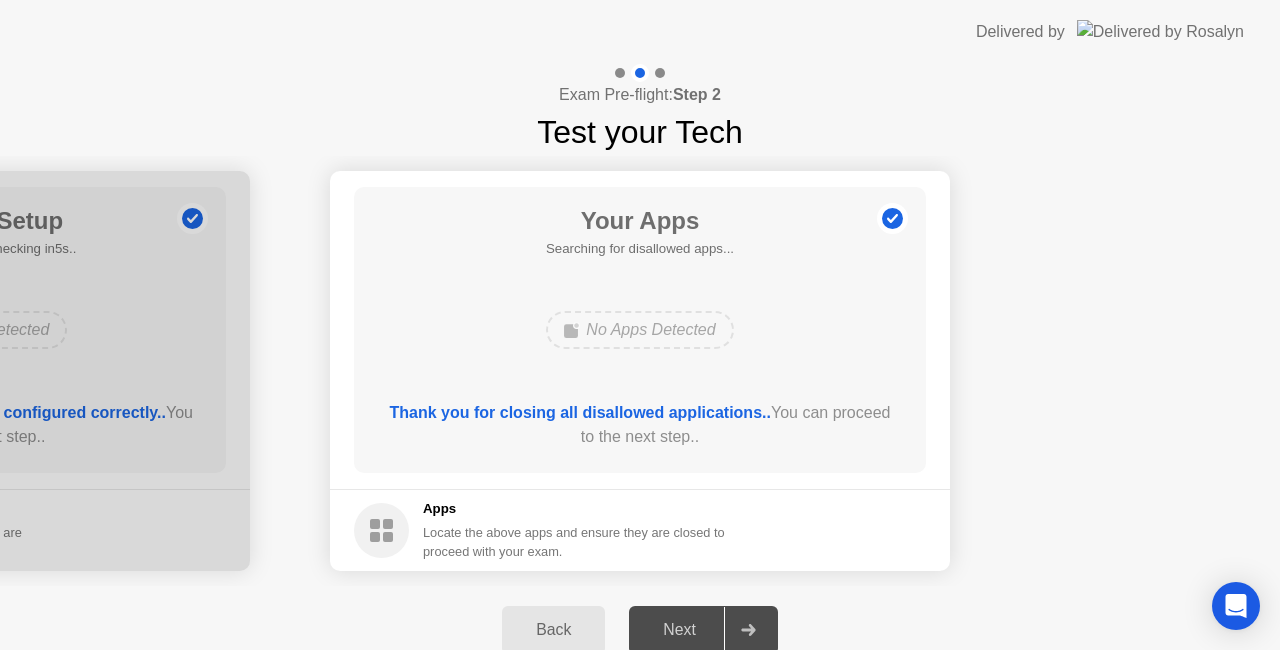 click on "Next" 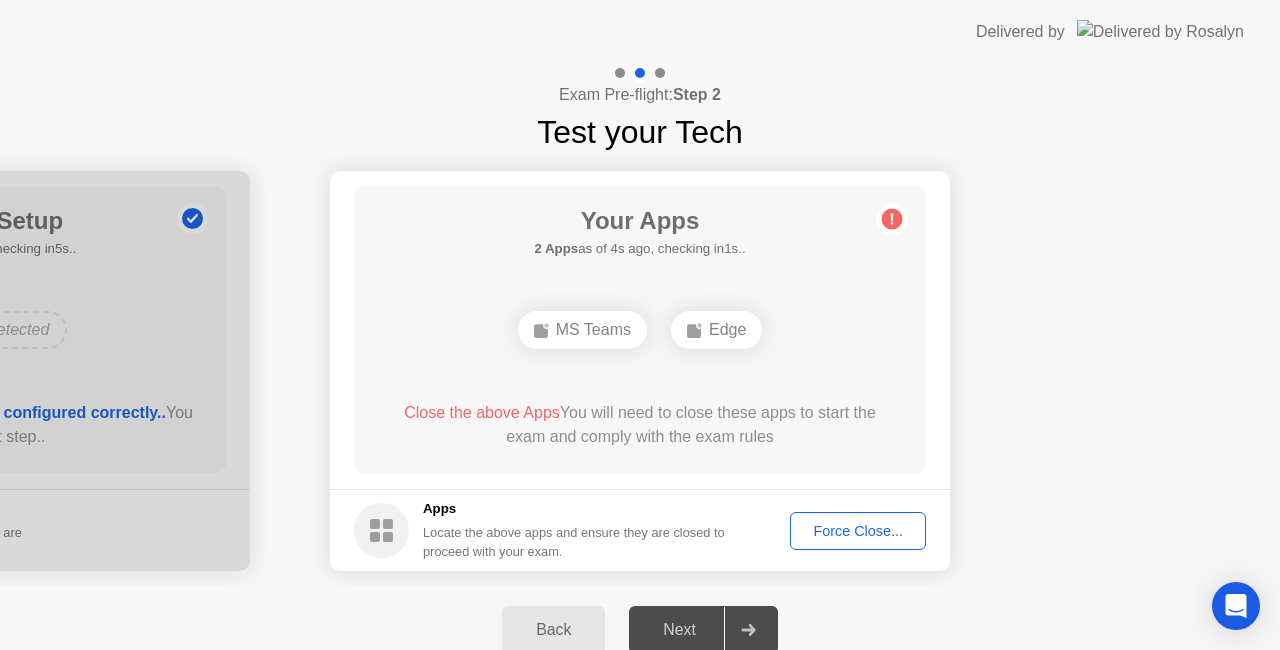 click on "Next" 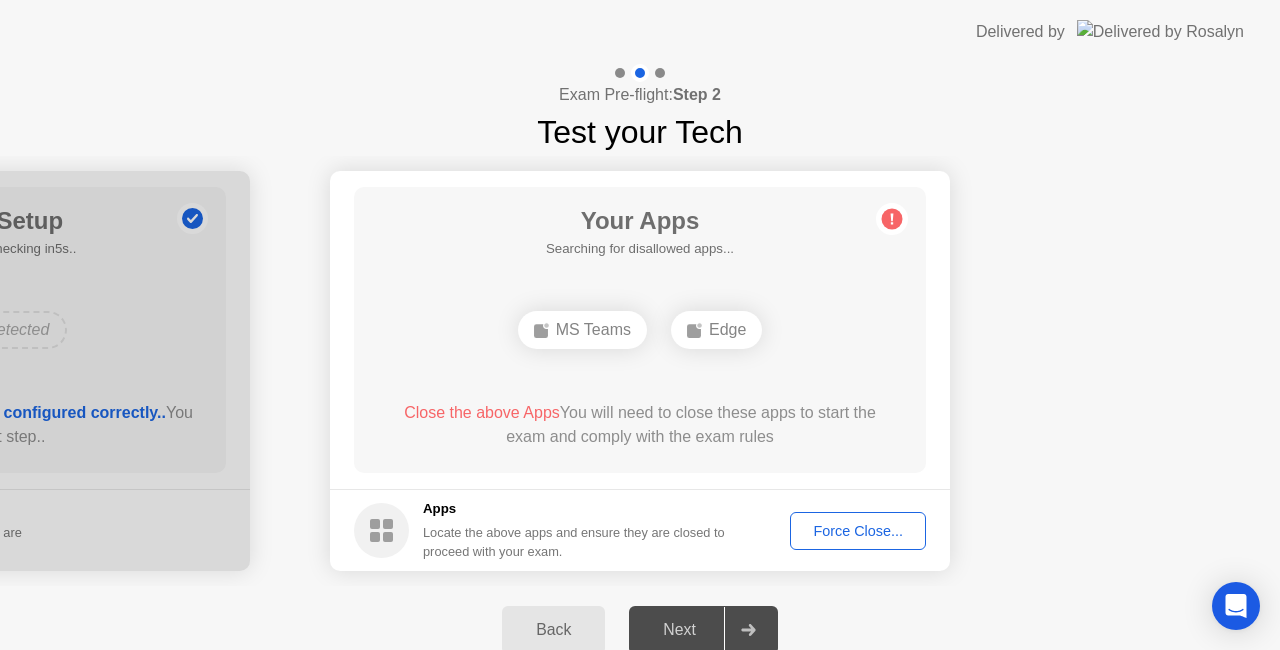 click on "Force Close..." 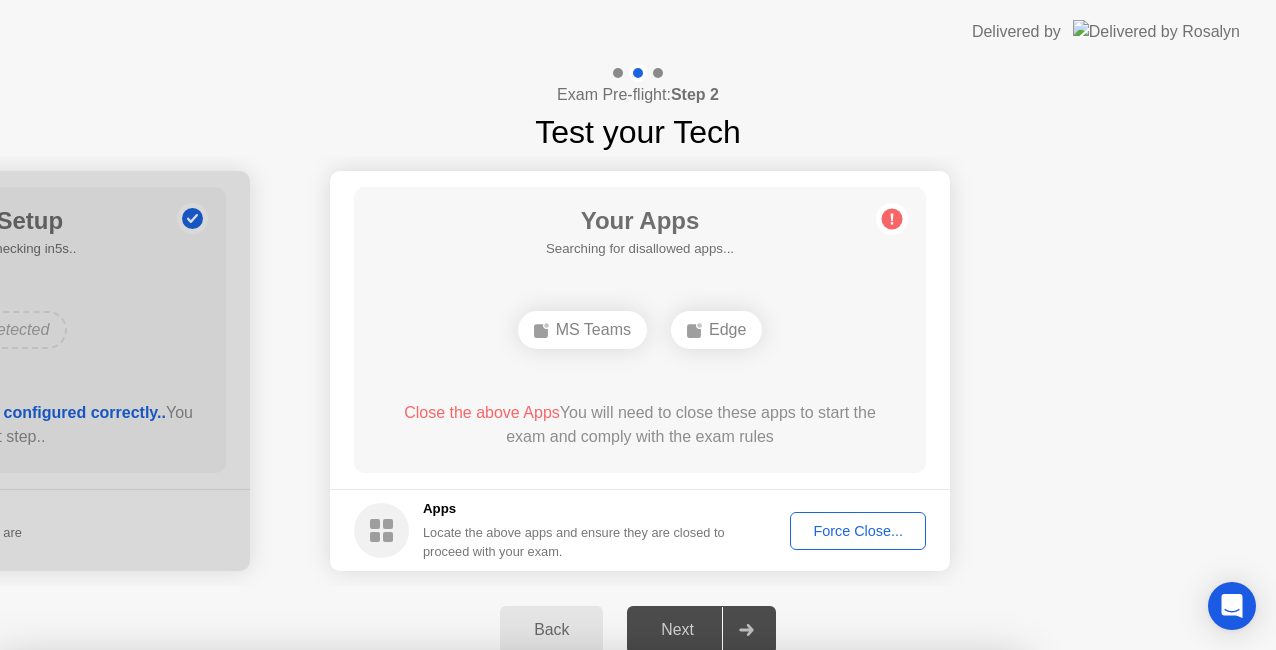 click on "Confirm" at bounding box center (577, 926) 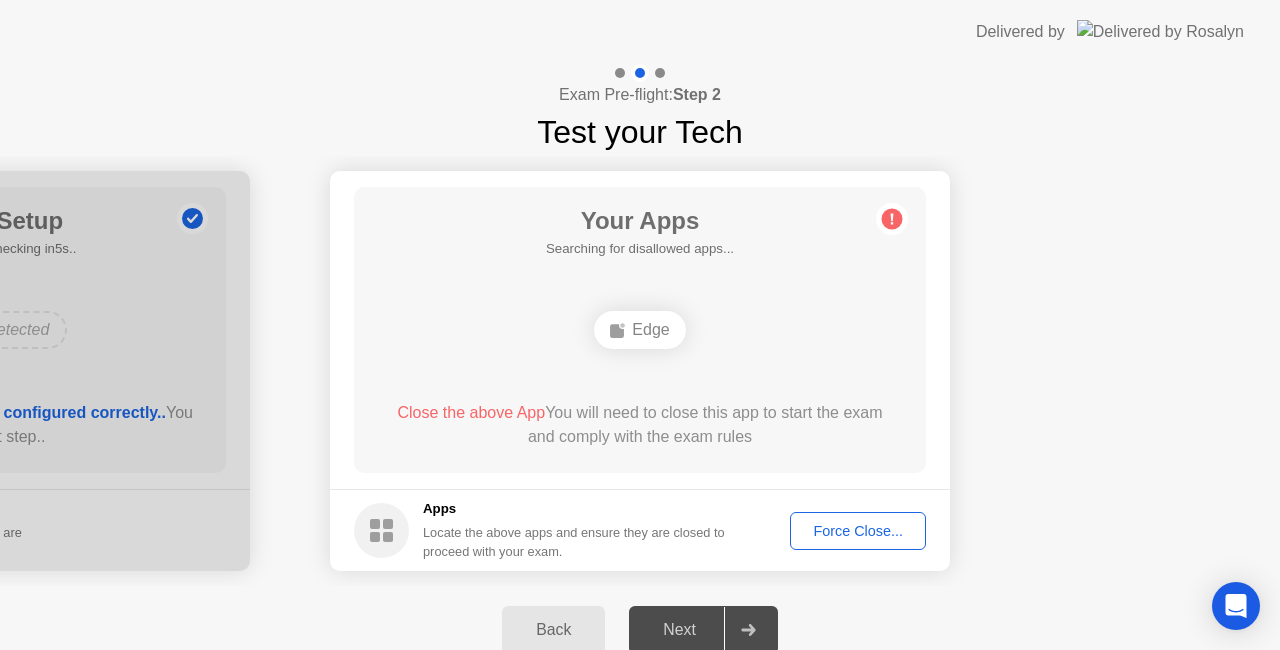 click on "Next" 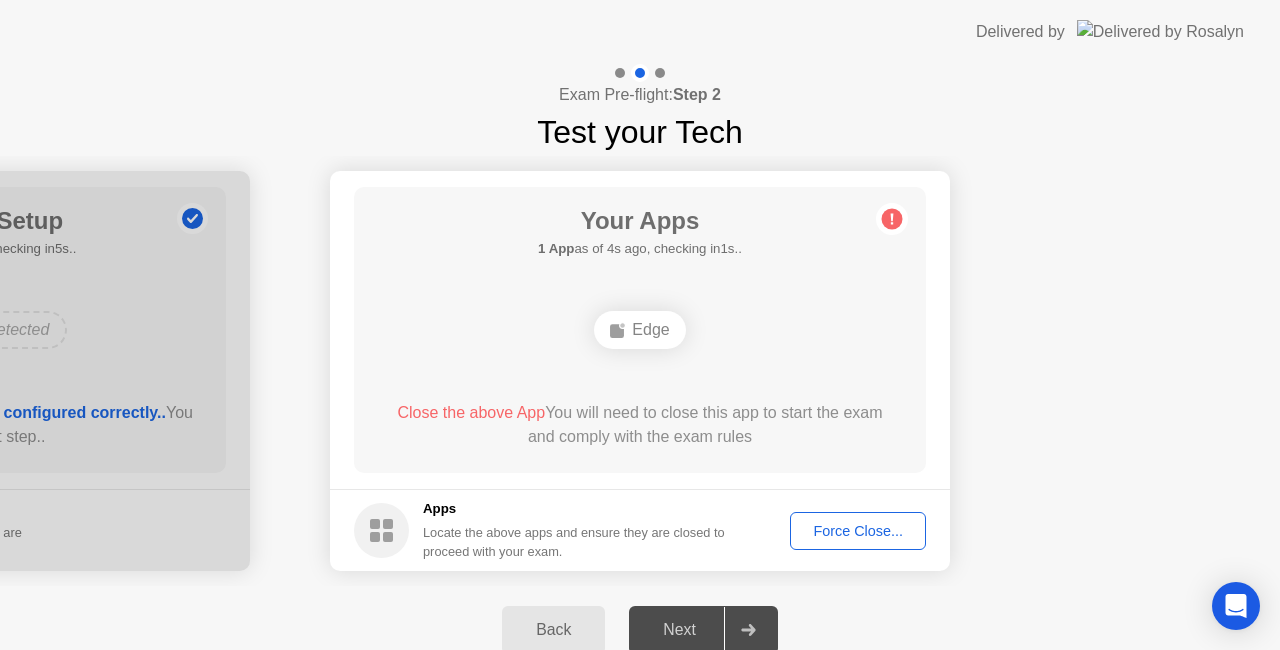 click on "Force Close..." 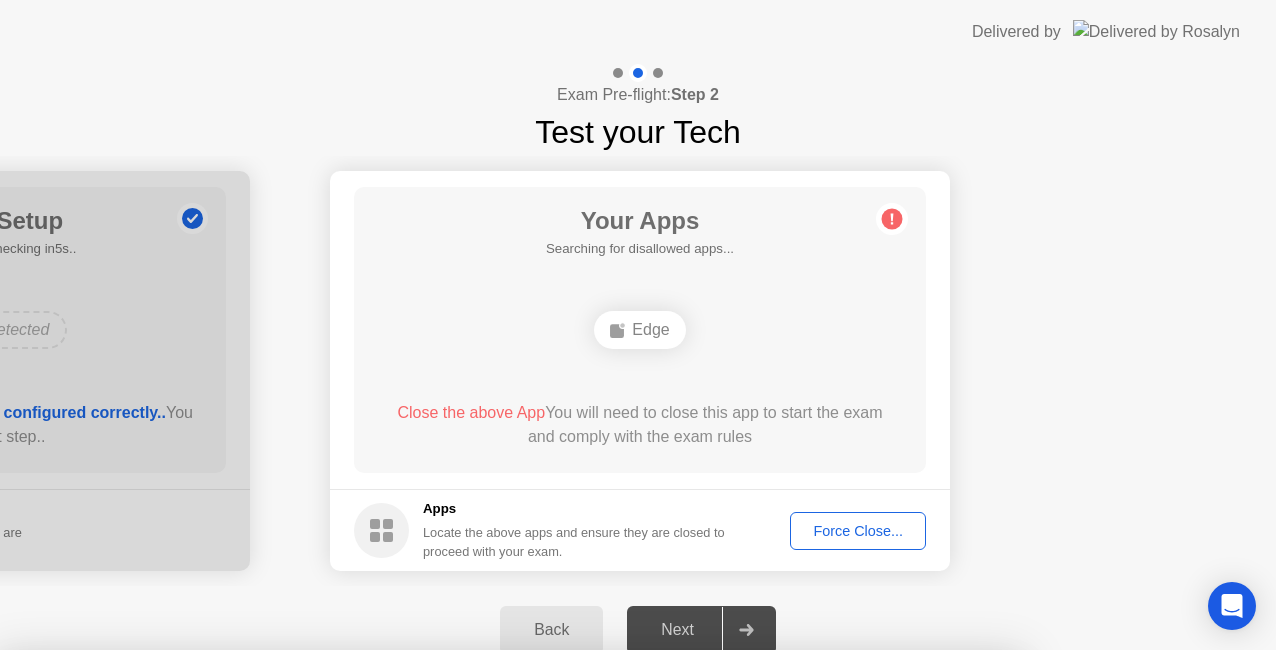click on "Confirm" at bounding box center (577, 926) 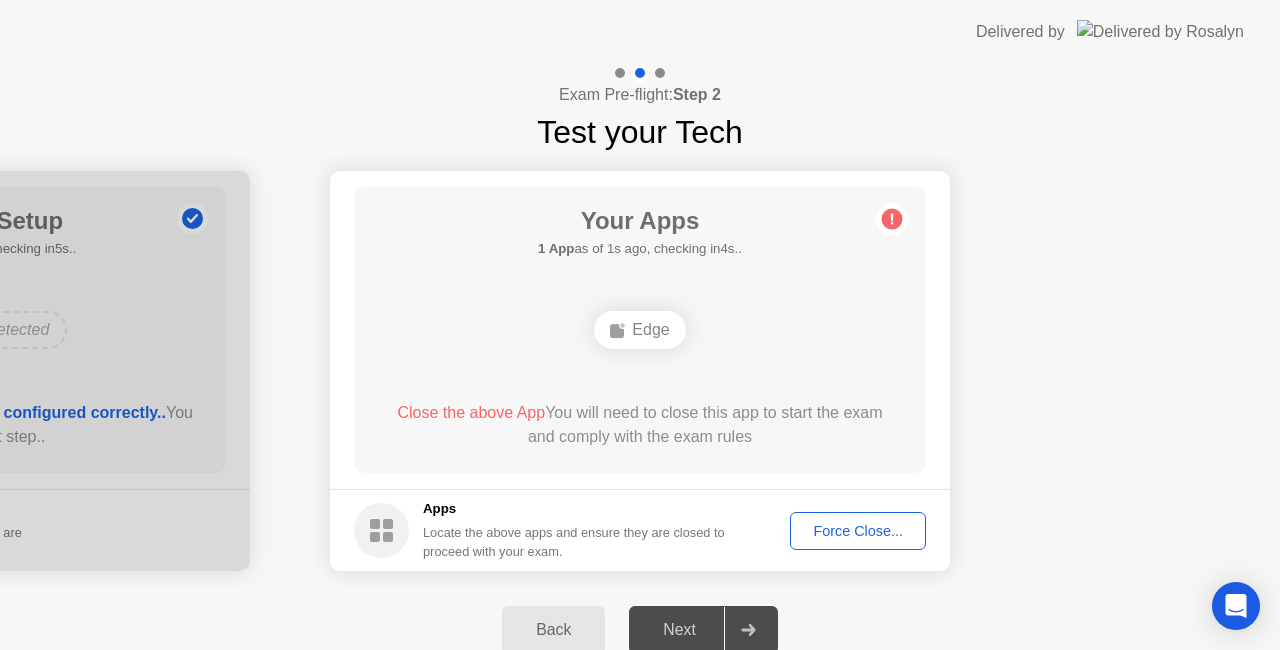 click 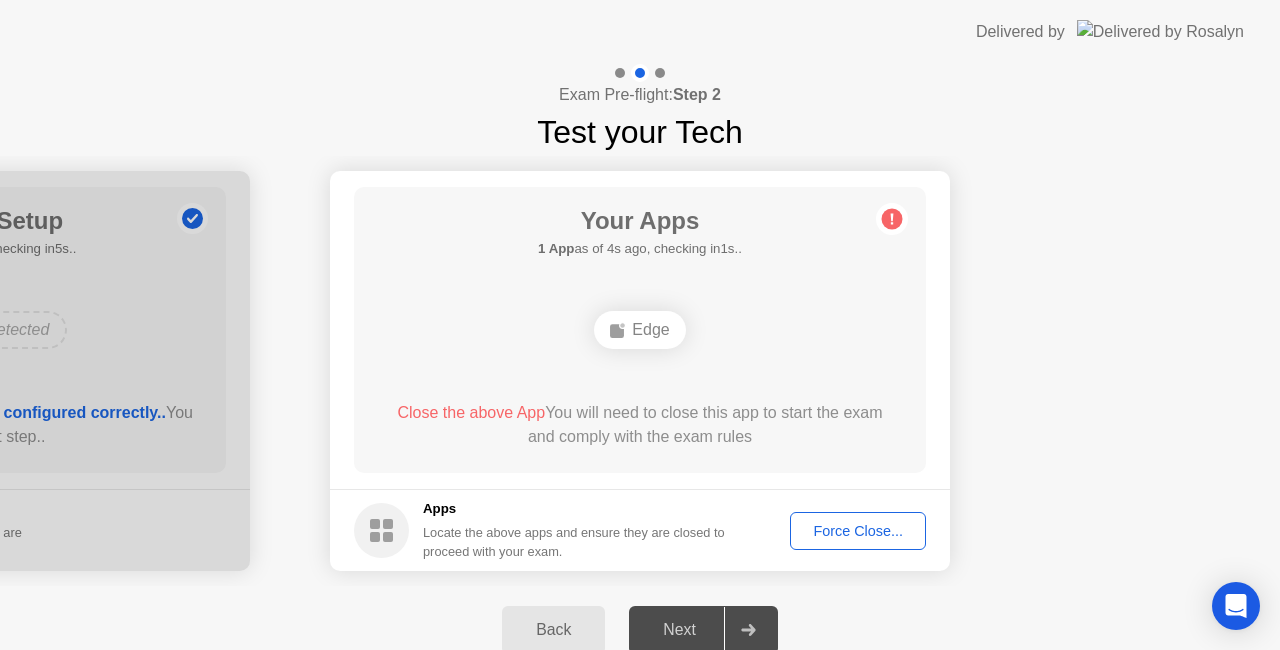 click on "Your Apps 1 App  as of 4s ago, checking in1s..  Edge  Close the above App  You will need to close this app to start the exam and comply with the exam rules" 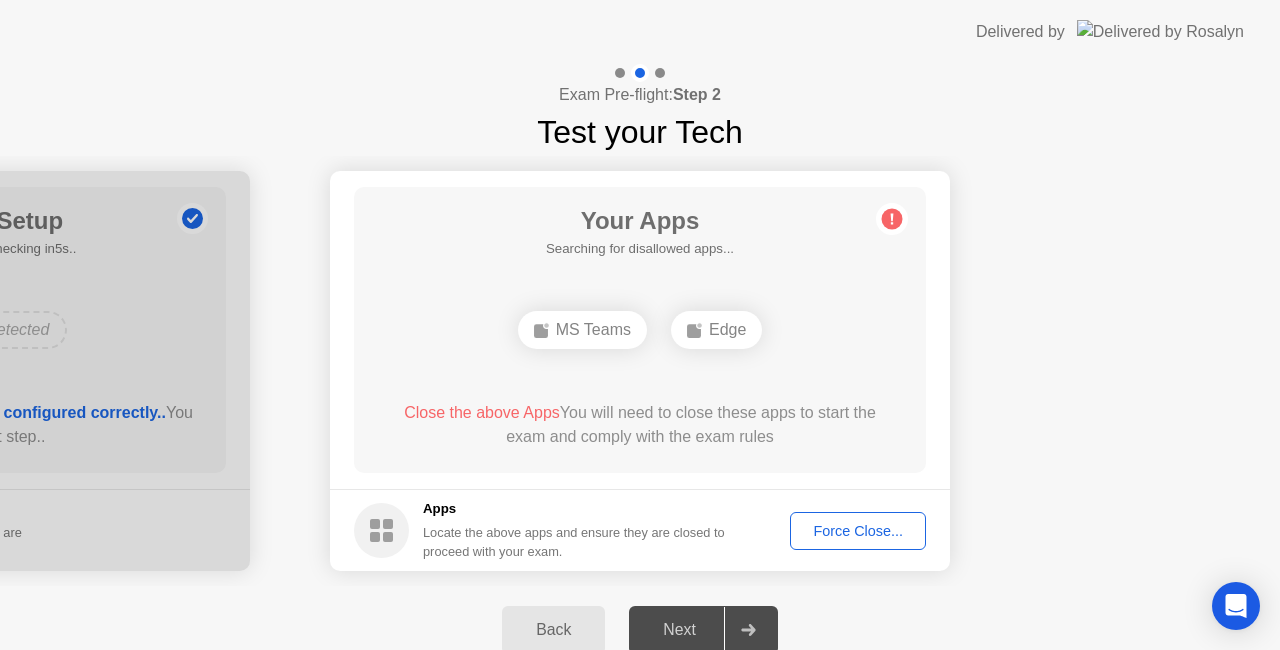 click on "Your Connection Your connection is great! Connection Checking your connection to ensure you don’t experience any interuptions during your exam Your Displays as of 0s ago, checking in5s.. No Displays Detected Thank you for not using an additional monitor  You can proceed to the next step.  Displays During your exam, only one display is permitted Your Computer Setup 0 Configurations  as of 0s ago, checking in5s..  No Configurations Detected  Thank you for ensuring your computer is configured correctly..  You can proceed to the next step..  Configurations Locate the above configurations and ensure they are configured correctly to proceed with your exam. Your Apps  Searching for disallowed apps...  MS Teams   Edge  Close the above Apps  You will need to close these apps to start the exam and comply with the exam rules  Apps Locate the above apps and ensure they are closed to proceed with your exam. Force Close..." 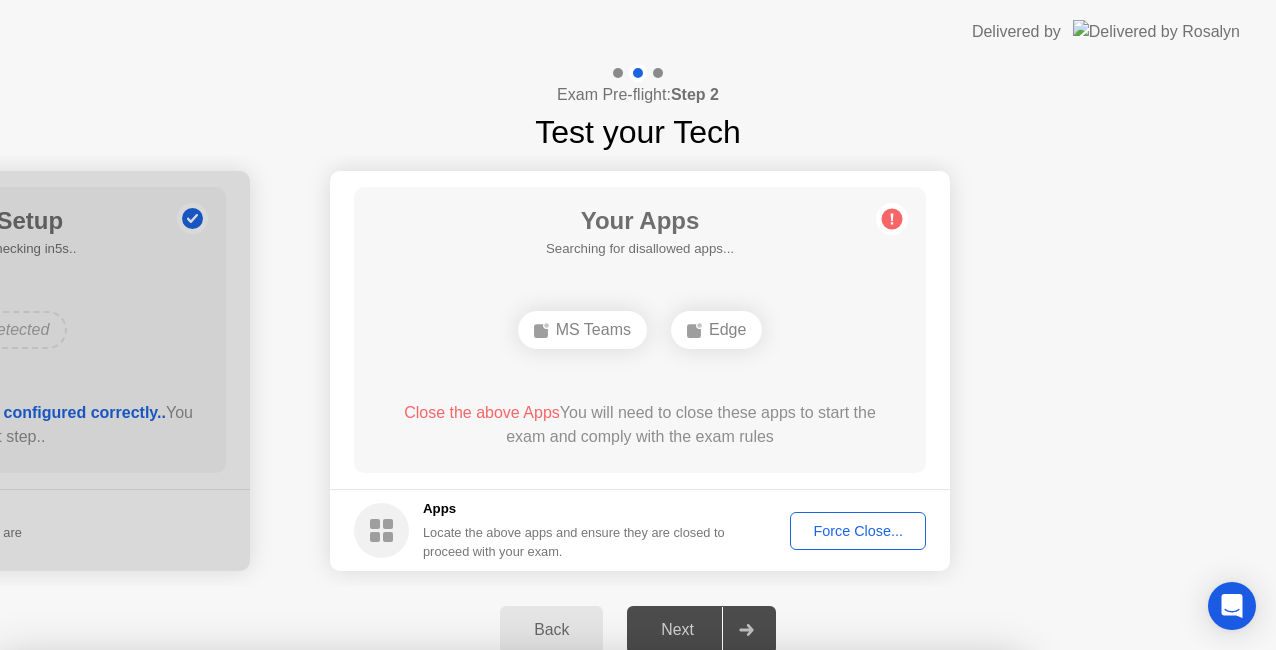click on "Cancel" at bounding box center [440, 926] 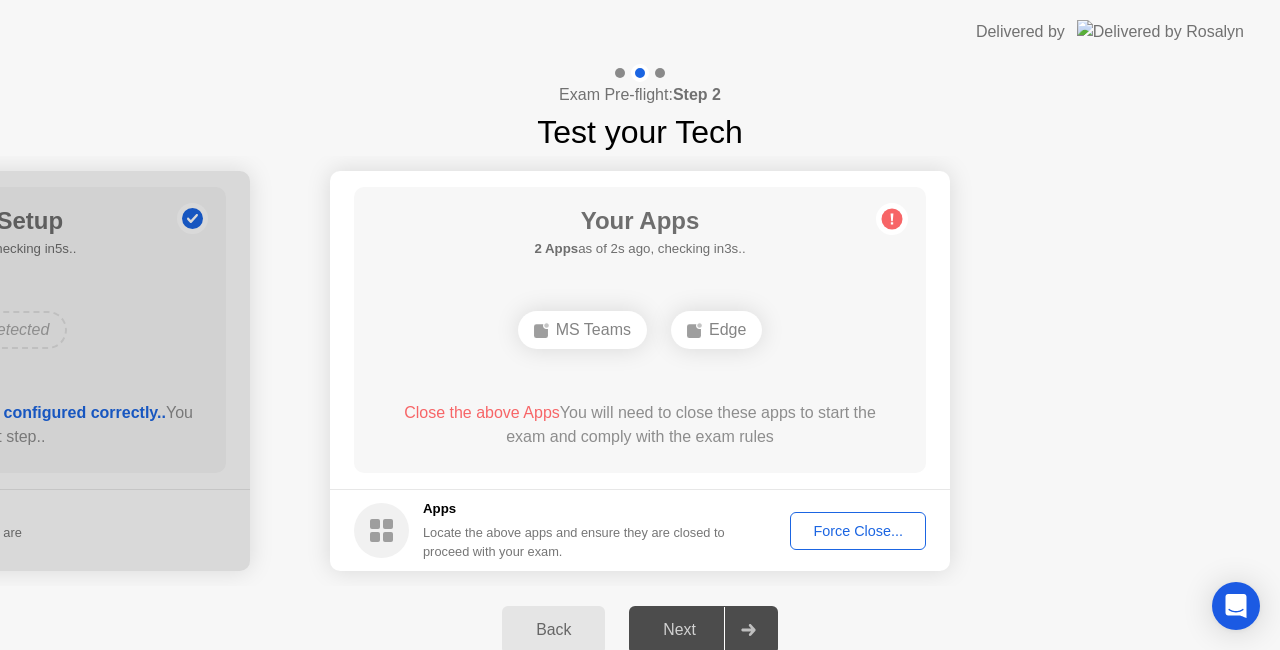 click on "Edge" 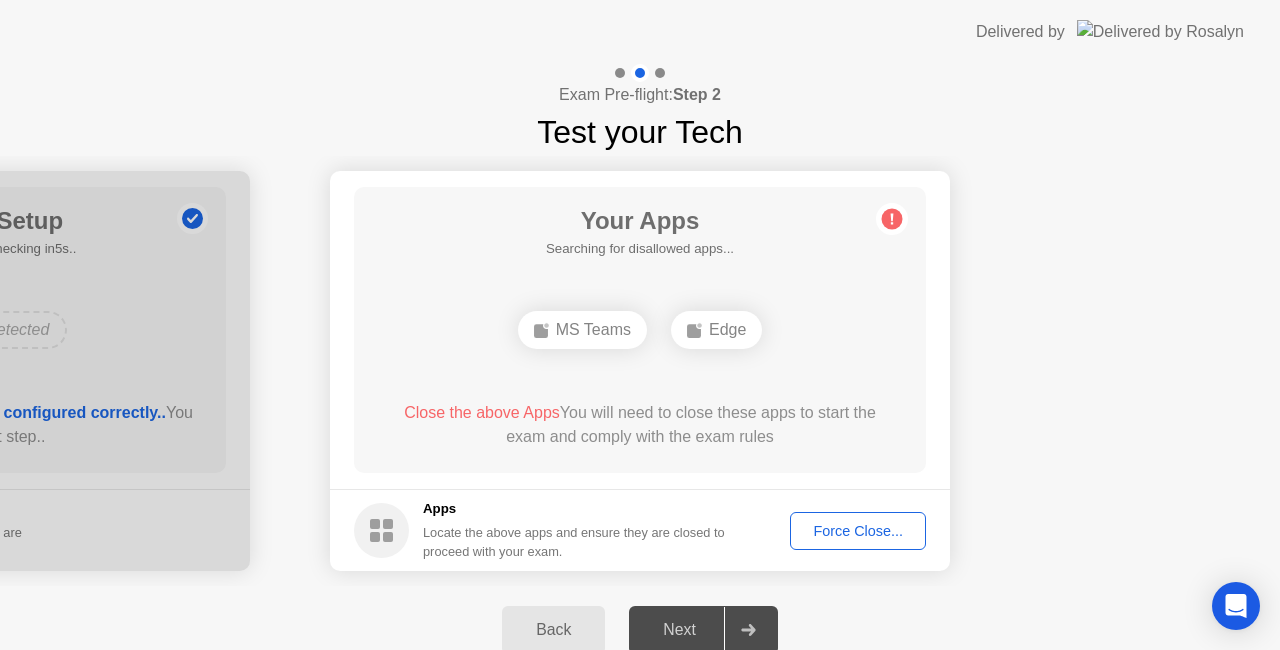 click 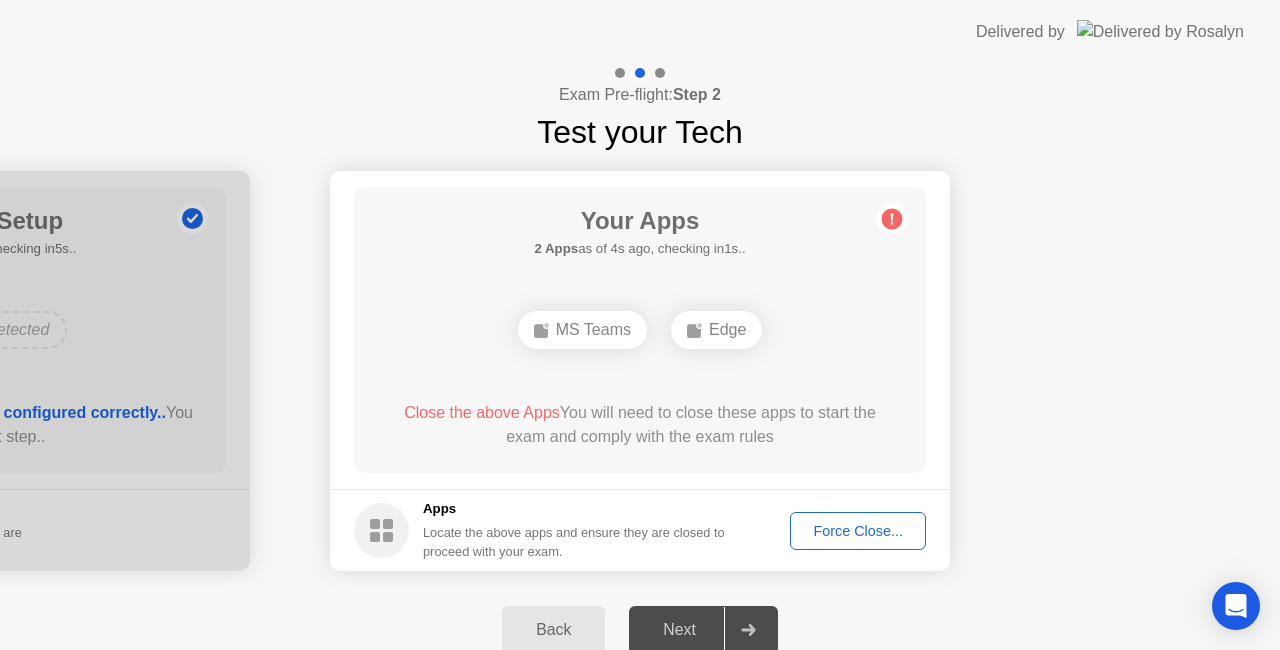 click on "Close the above Apps" 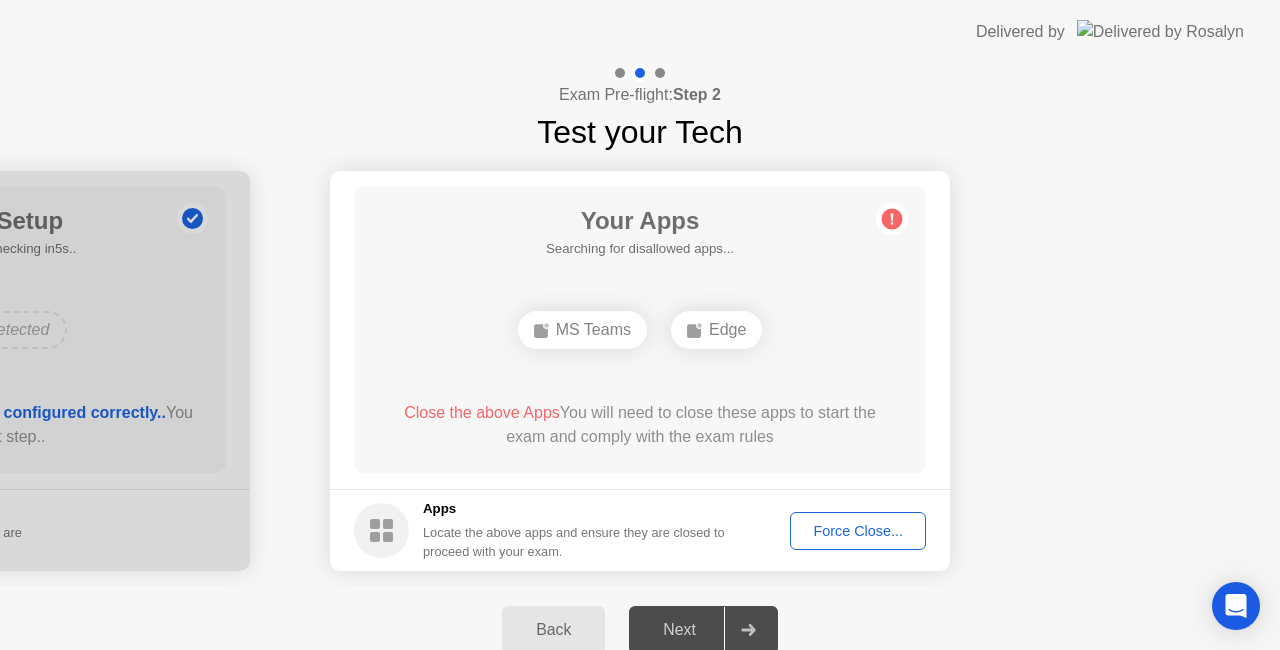 click on "Force Close..." 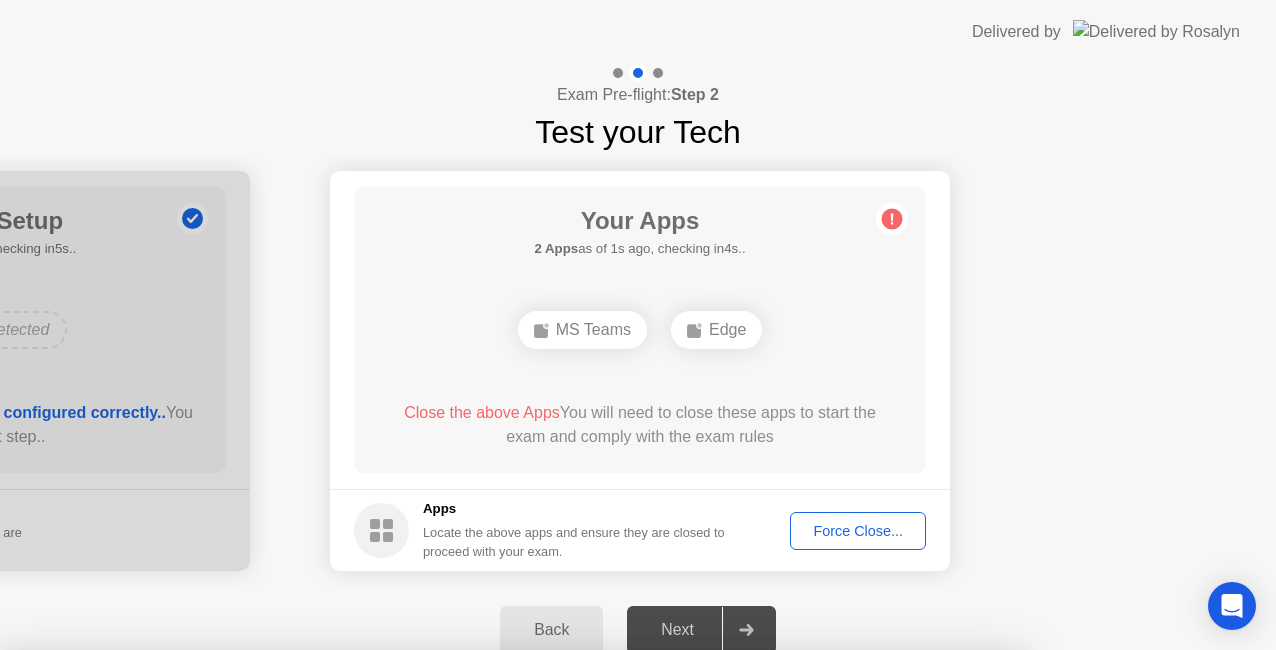 click on "Confirm" at bounding box center (577, 926) 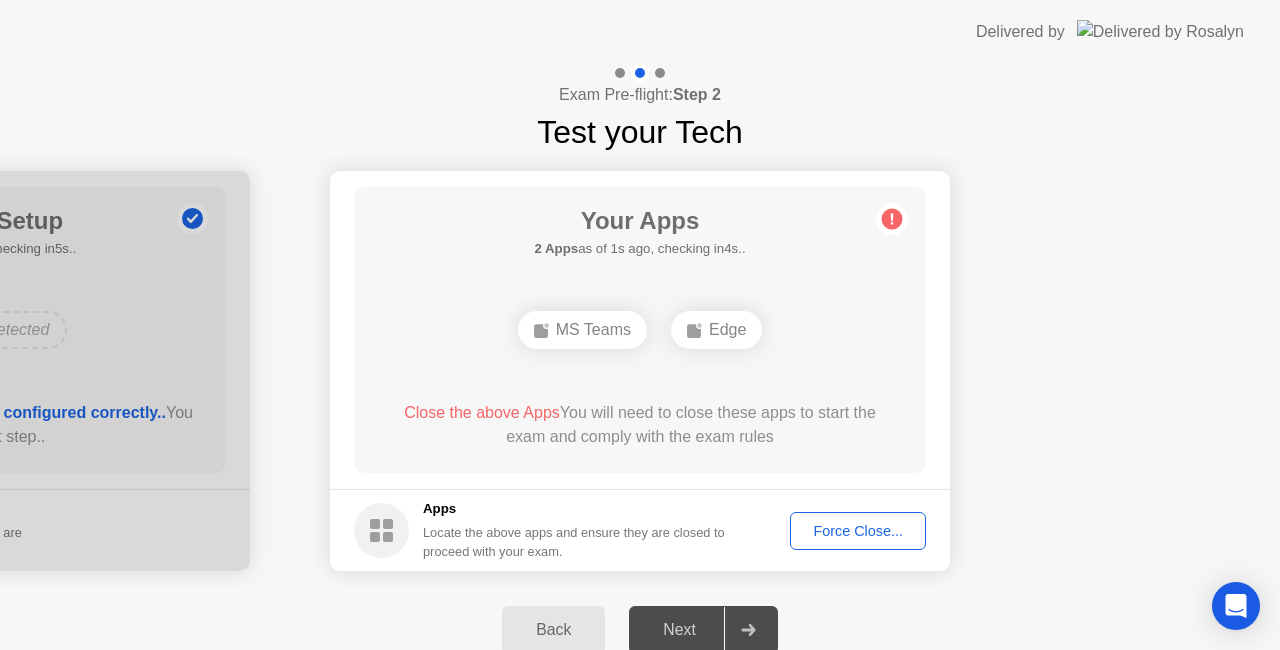 click on "Force Close..." 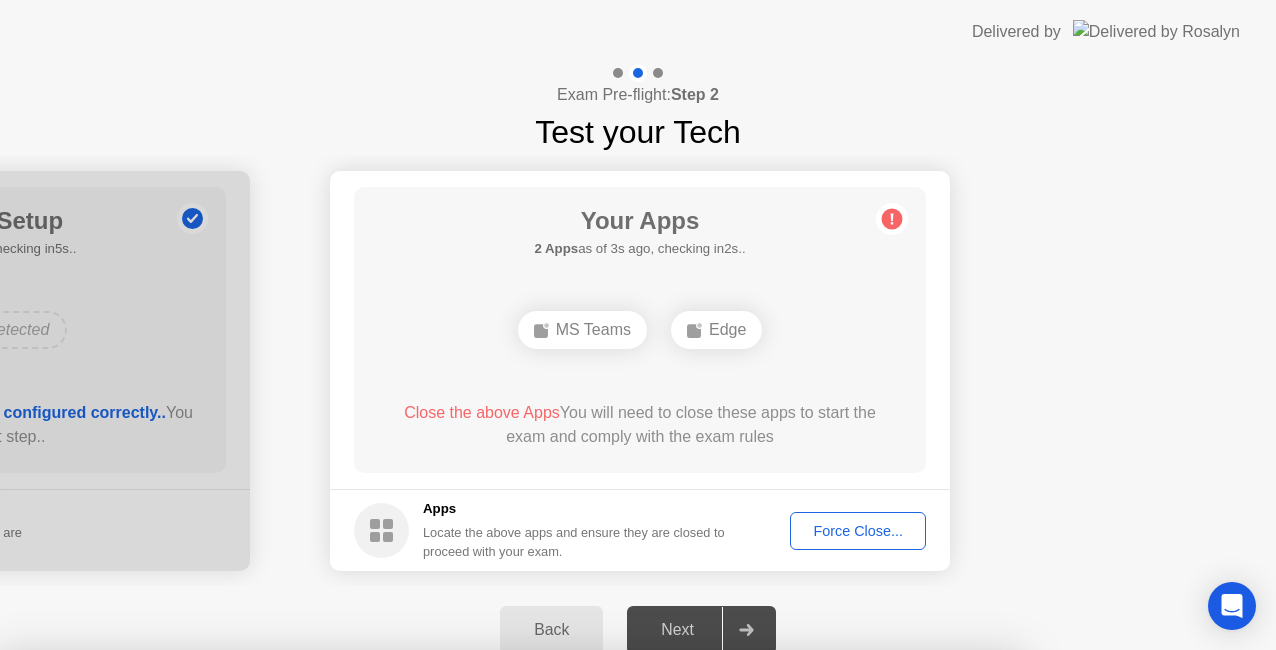 click on "Confirm" at bounding box center [577, 926] 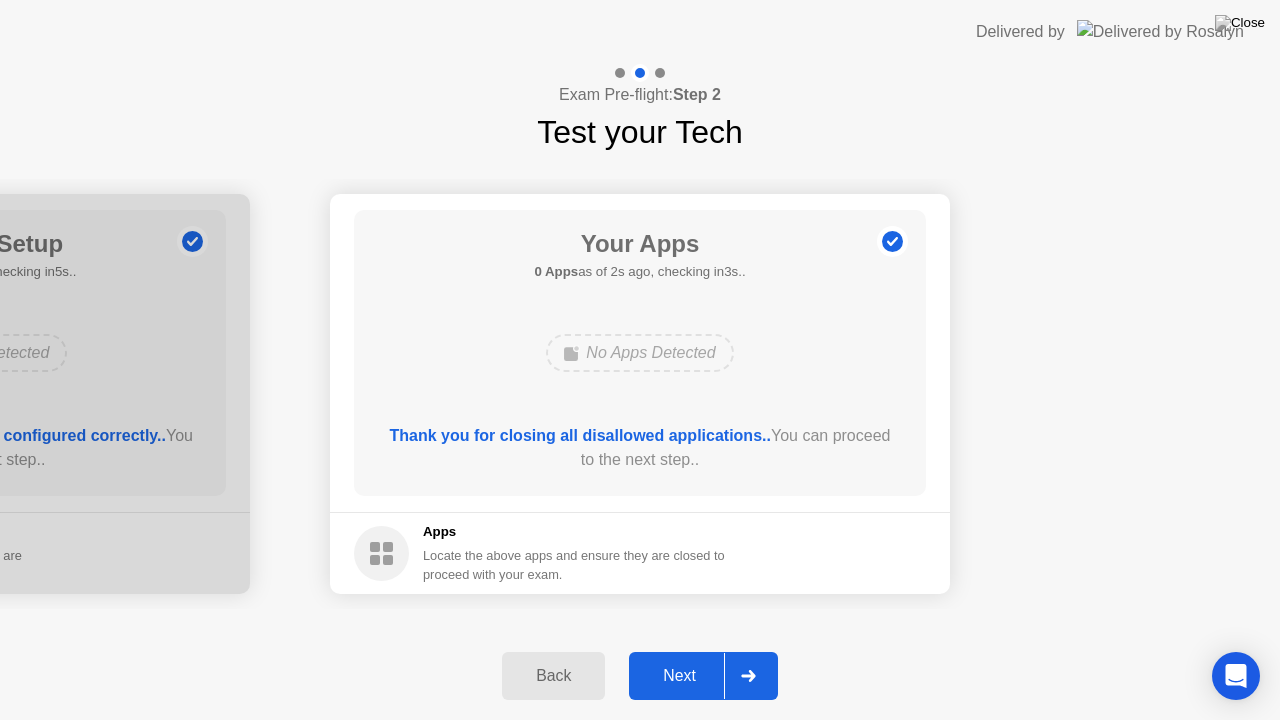 click on "Next" 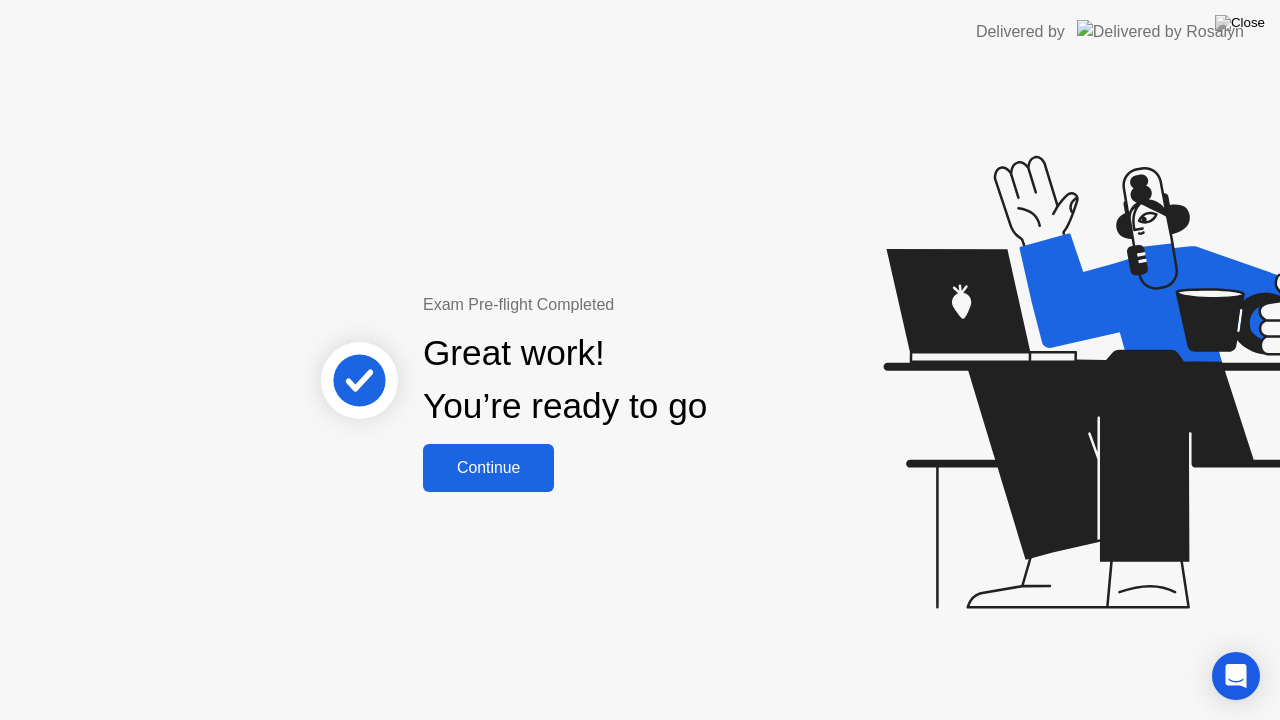 click on "Continue" 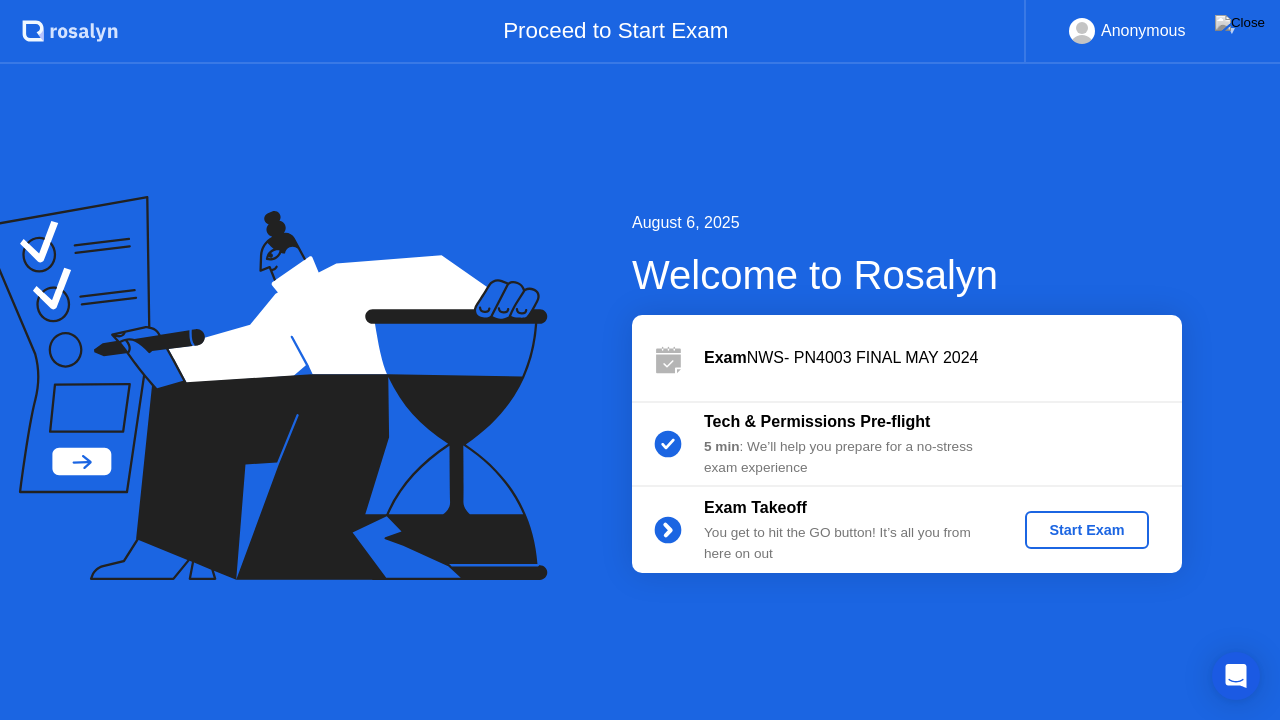 click on "Start Exam" 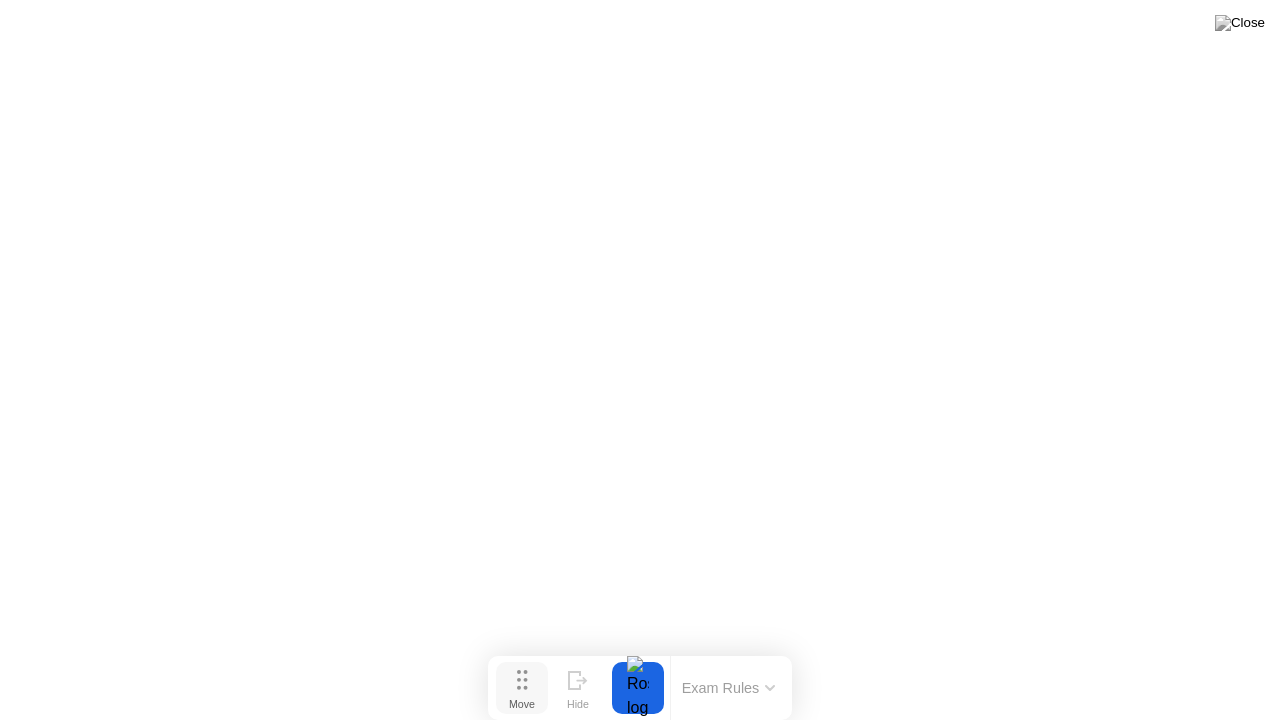 click on "Move" at bounding box center [522, 704] 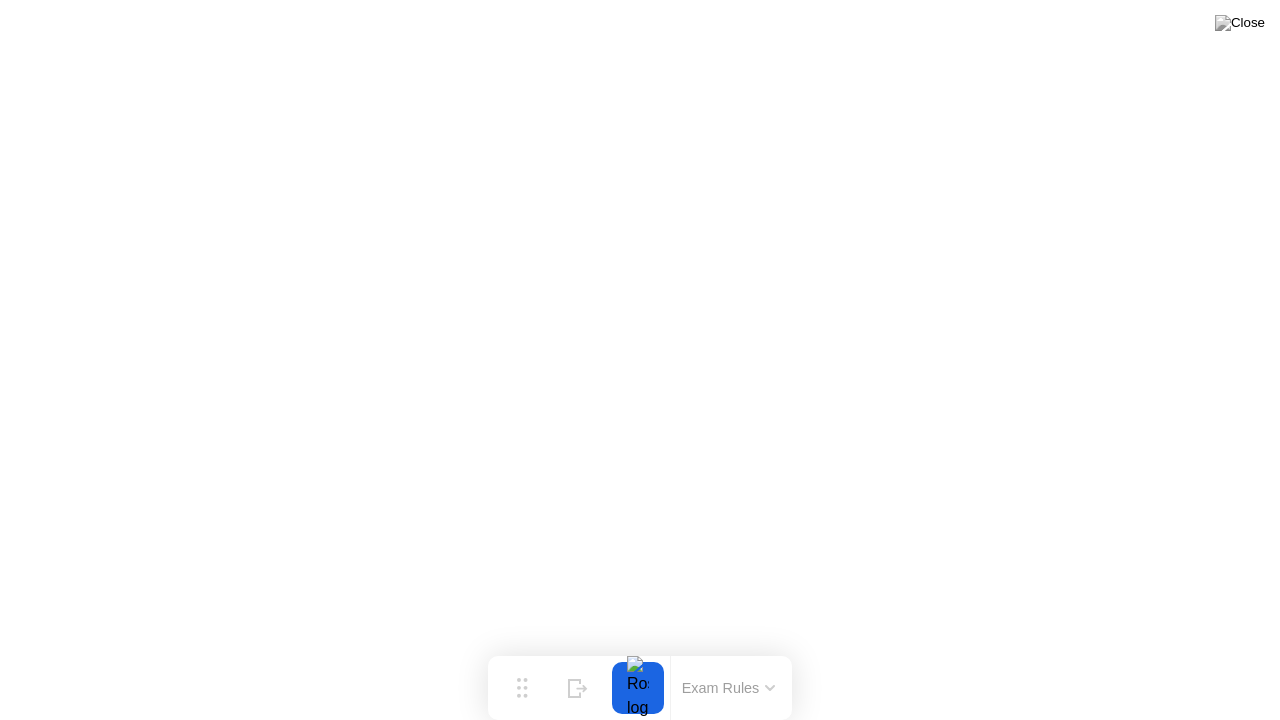 click 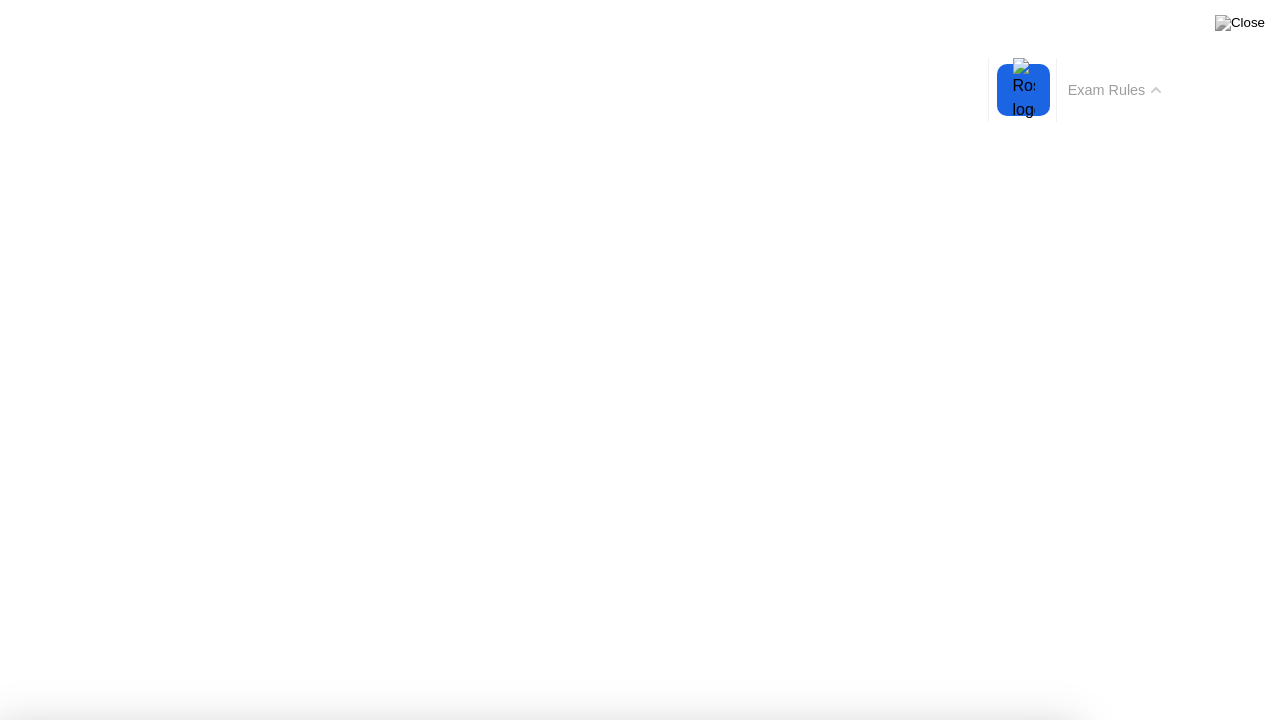 click on "Got it!" at bounding box center [537, 1289] 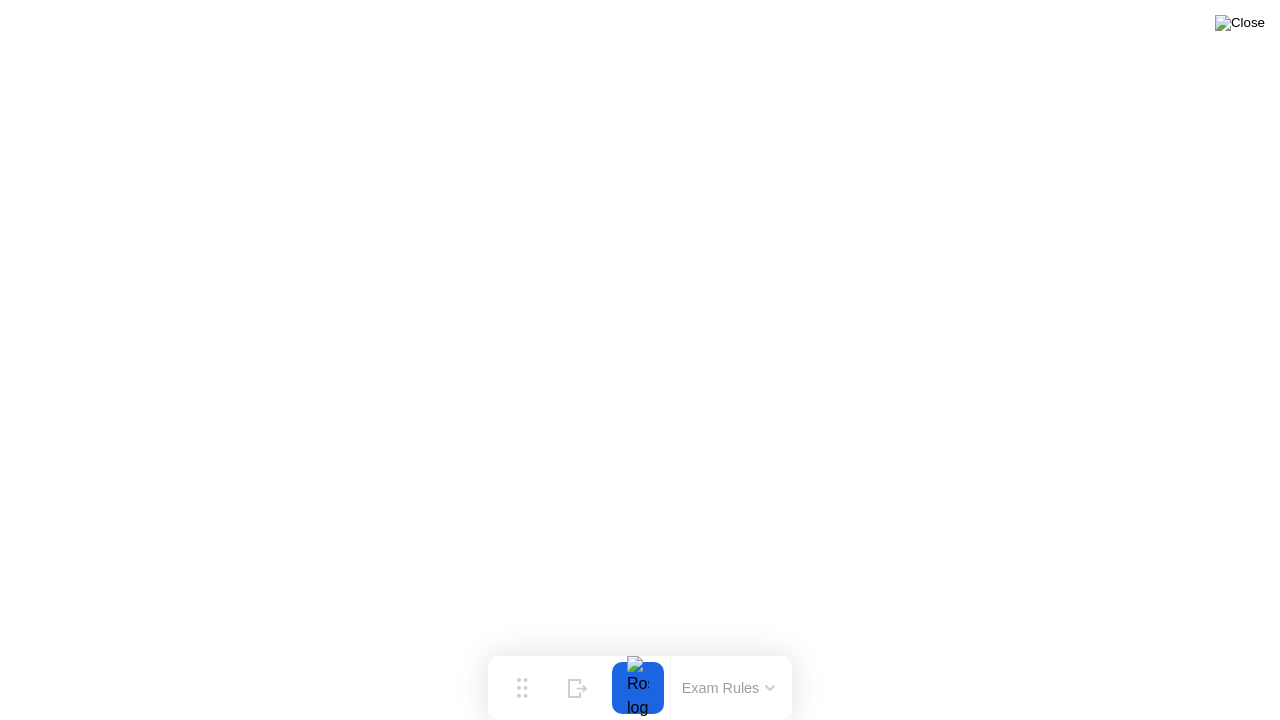 click at bounding box center (1240, 23) 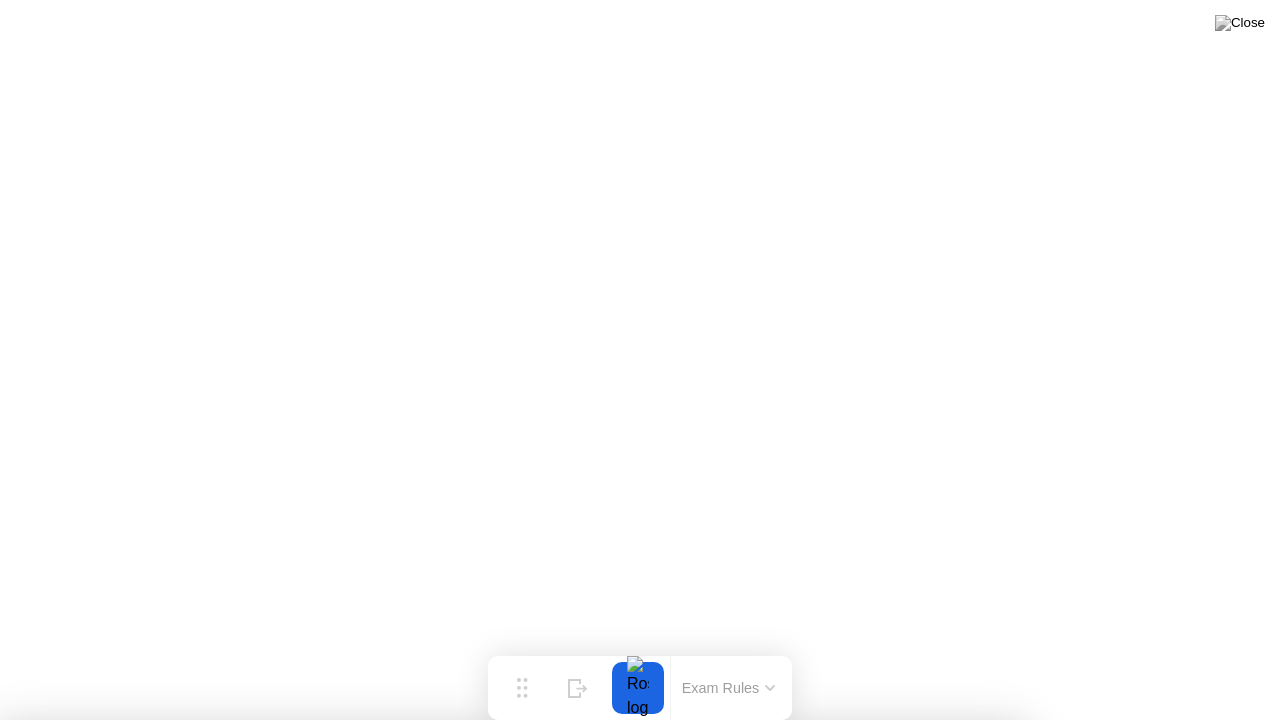 click at bounding box center [640, 720] 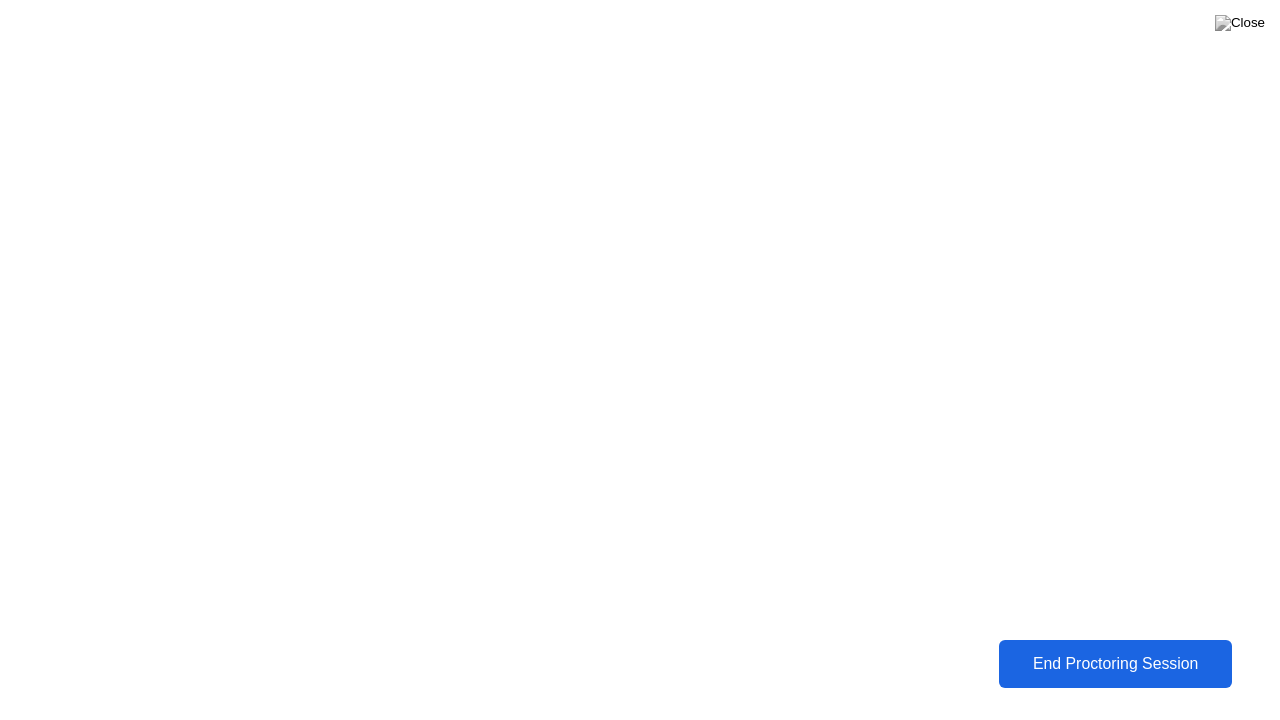click on "End Proctoring Session" 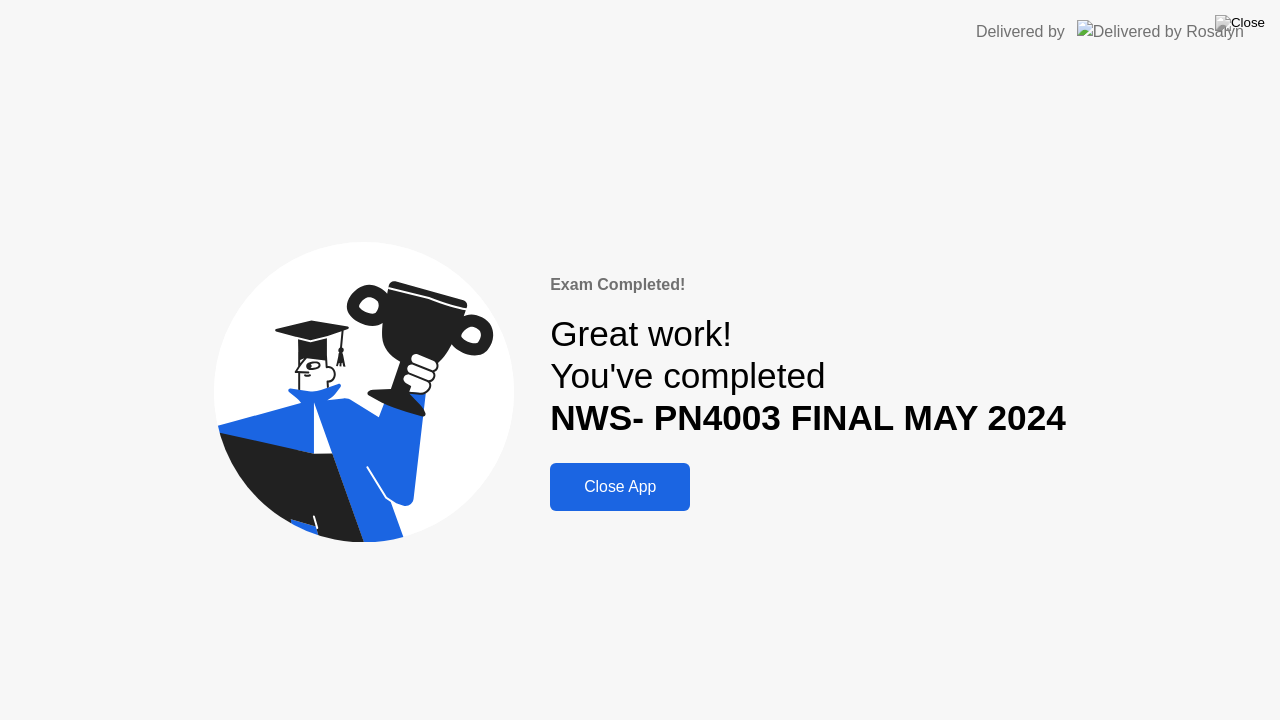 click on "Exam Completed!  Great work!   You've completed  NWS- PN4003 FINAL MAY 2024 Close App" 